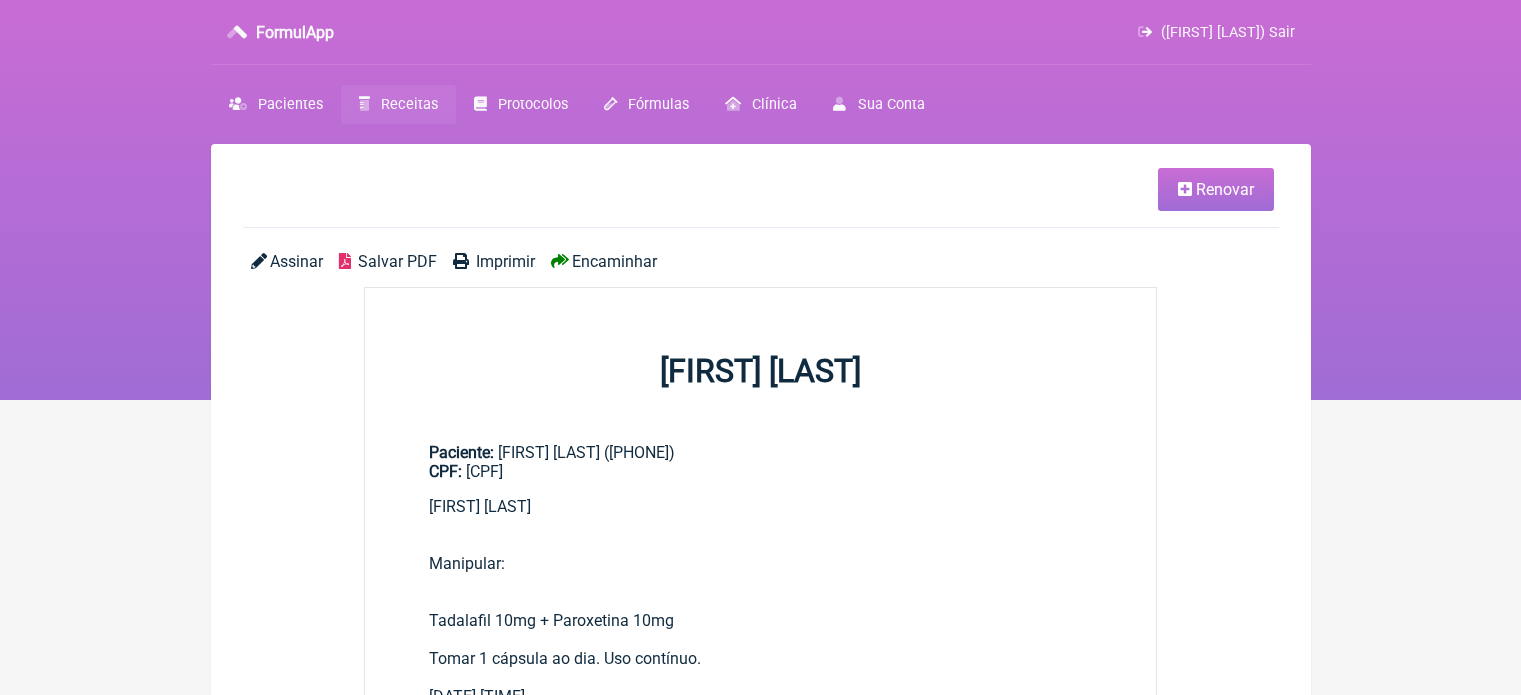 scroll, scrollTop: 0, scrollLeft: 0, axis: both 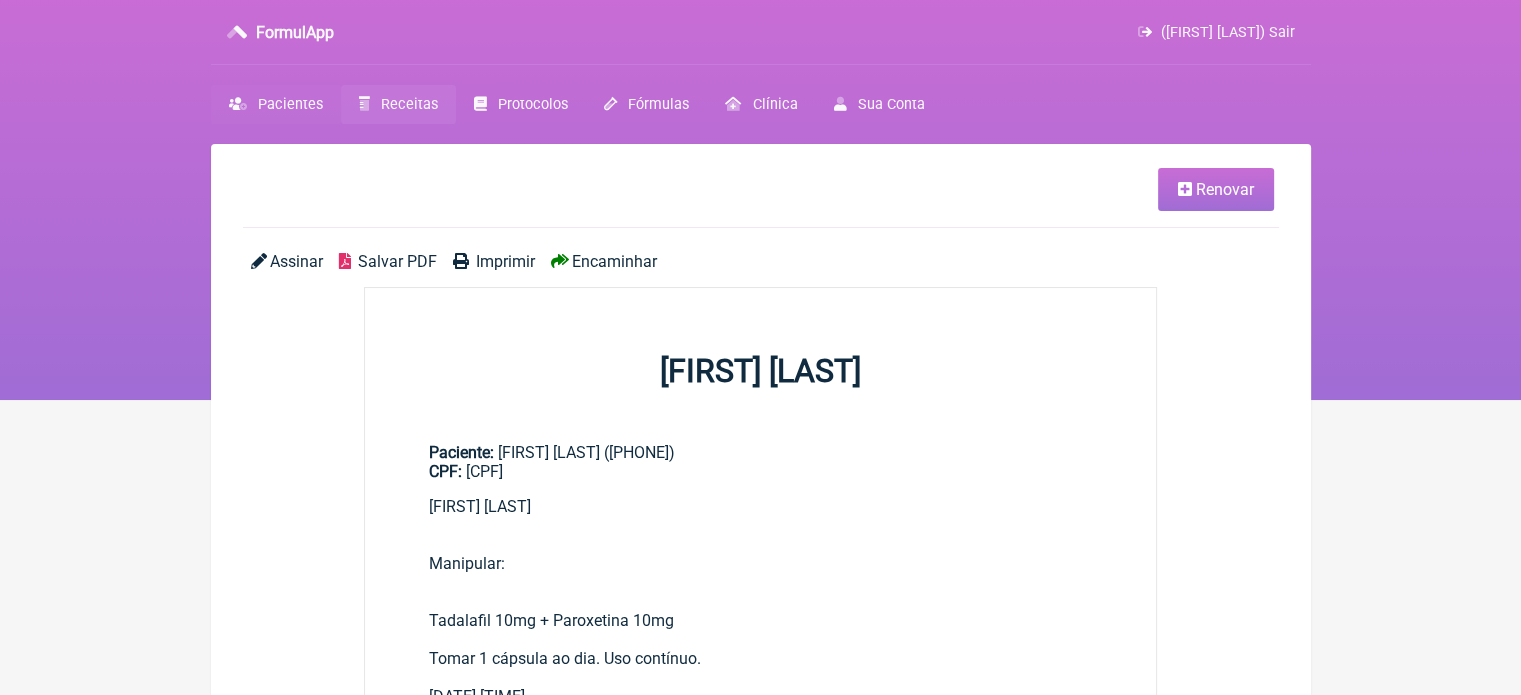 click on "Pacientes" at bounding box center [290, 104] 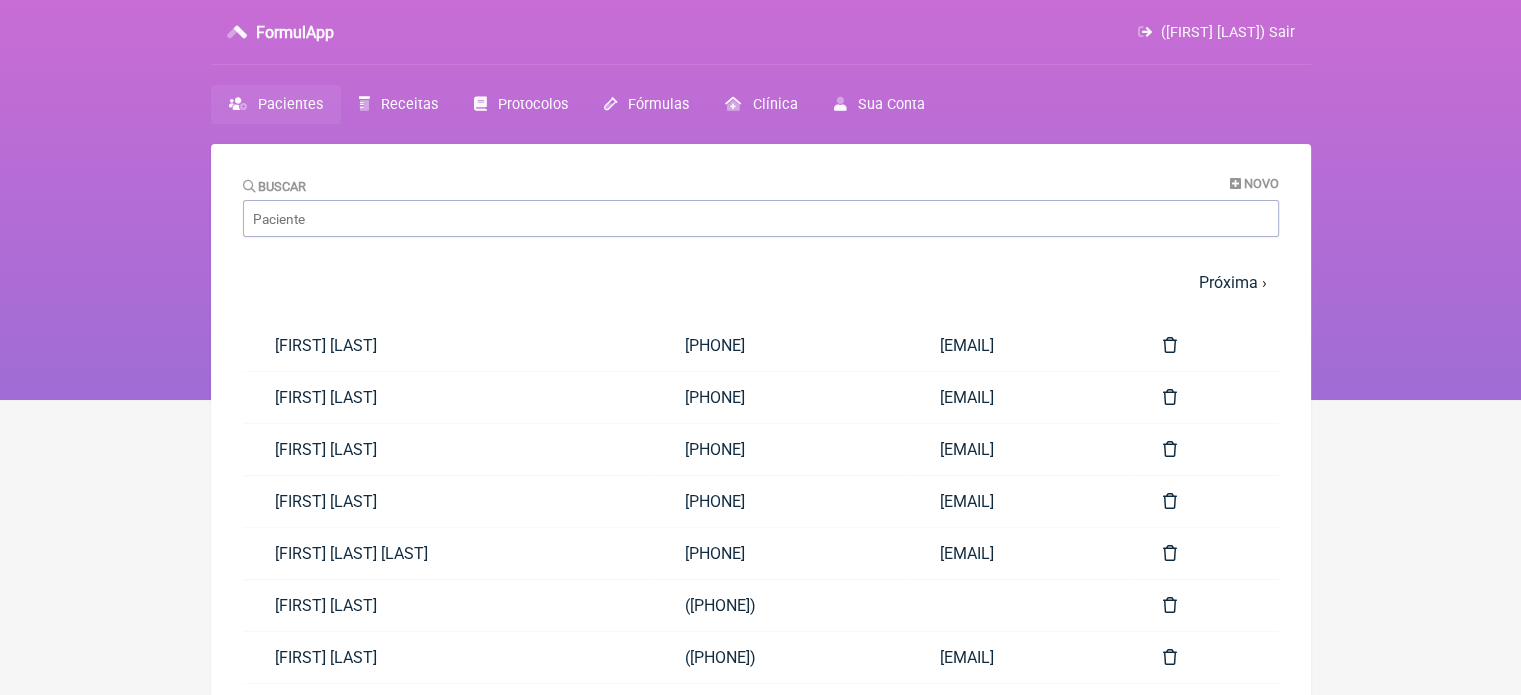 click on "Paciente:
[FIRST] [LAST]
[PHONE]
[EMAIL]
[FIRST] [LAST]
[PHONE]
[EMAIL]
[FIRST] [LAST]
[PHONE]
[EMAIL]" at bounding box center (761, 568) 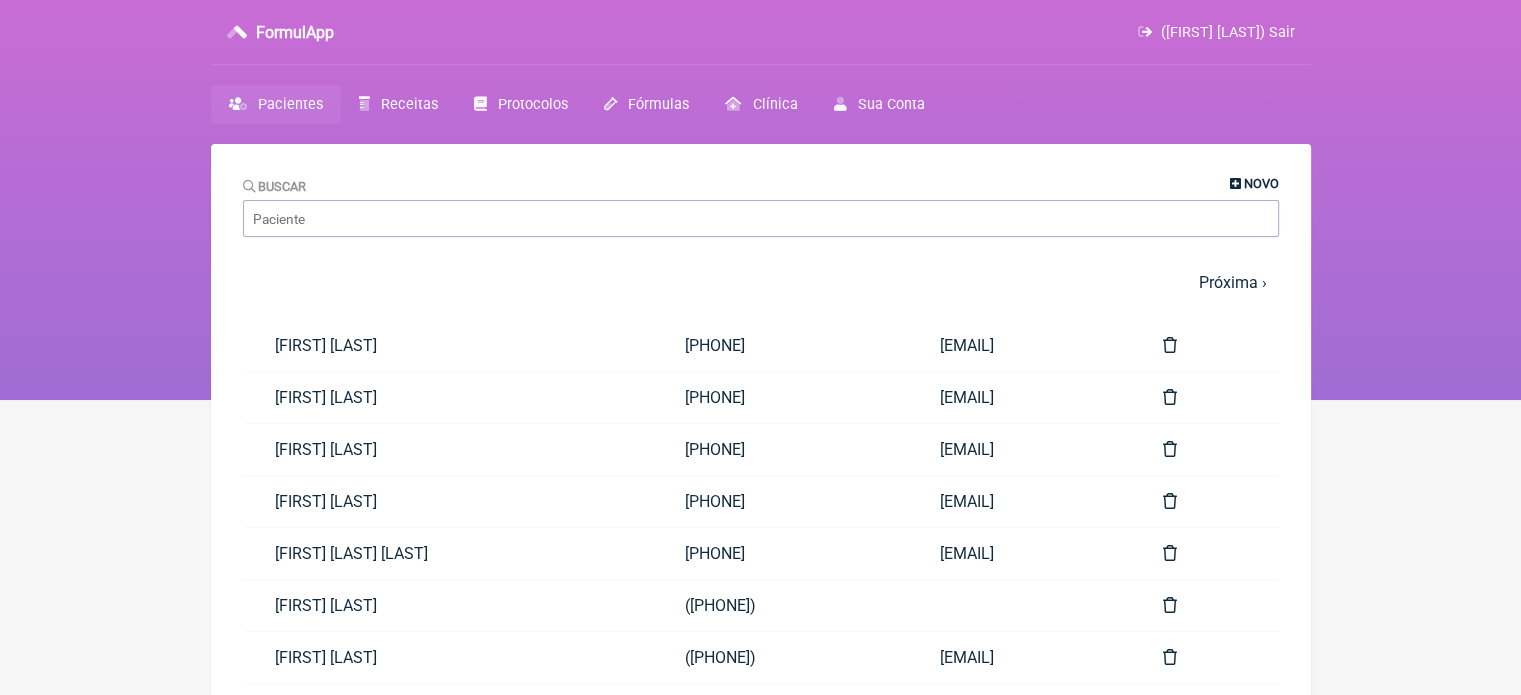 click on "Novo" at bounding box center [1261, 183] 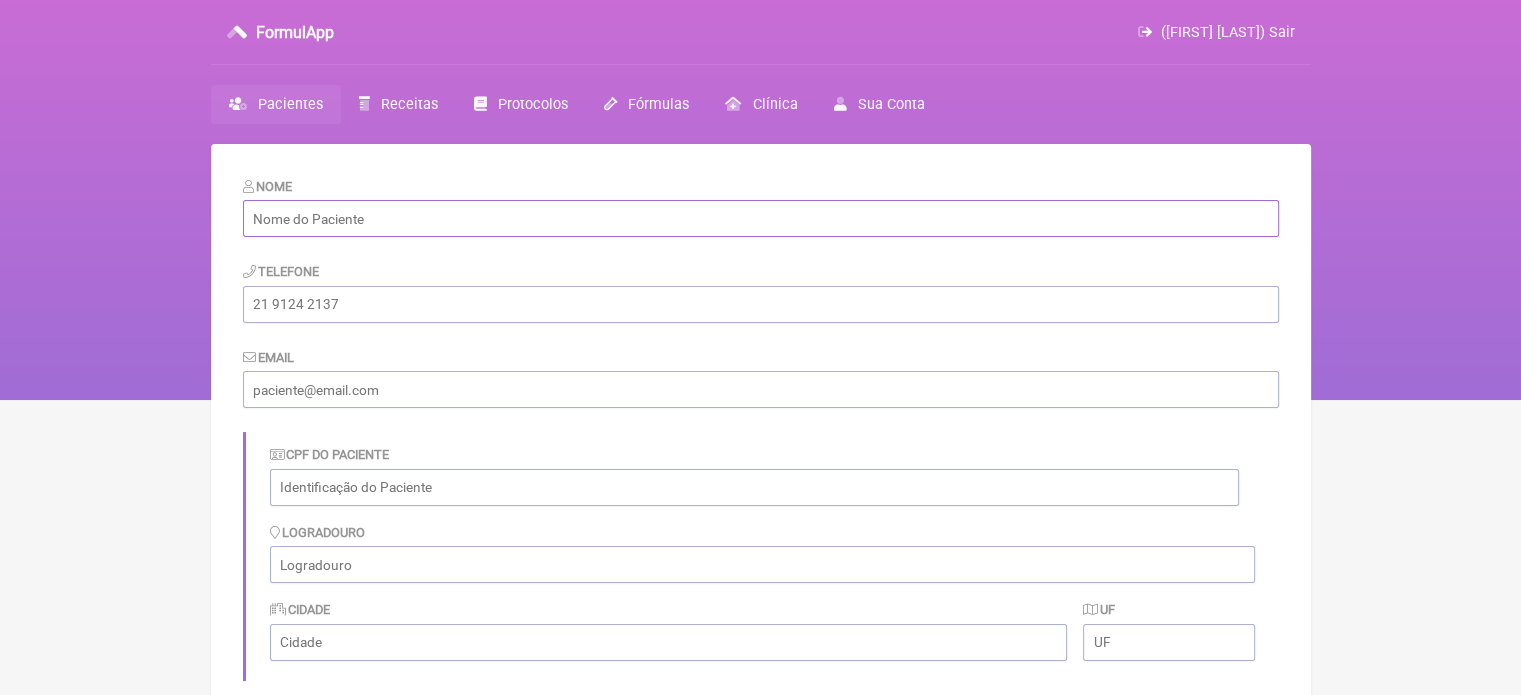 drag, startPoint x: 385, startPoint y: 207, endPoint x: 391, endPoint y: 228, distance: 21.84033 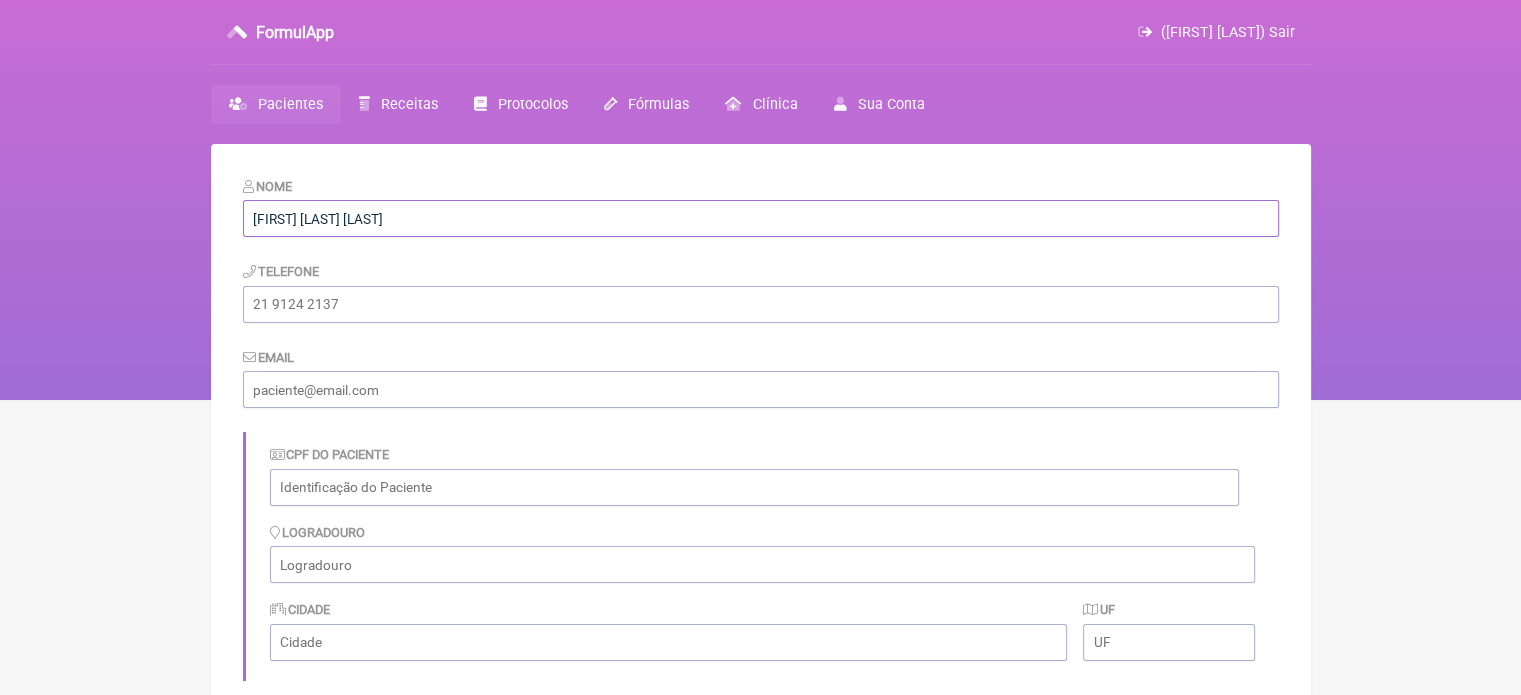 type on "[FIRST] [LAST] [LAST]" 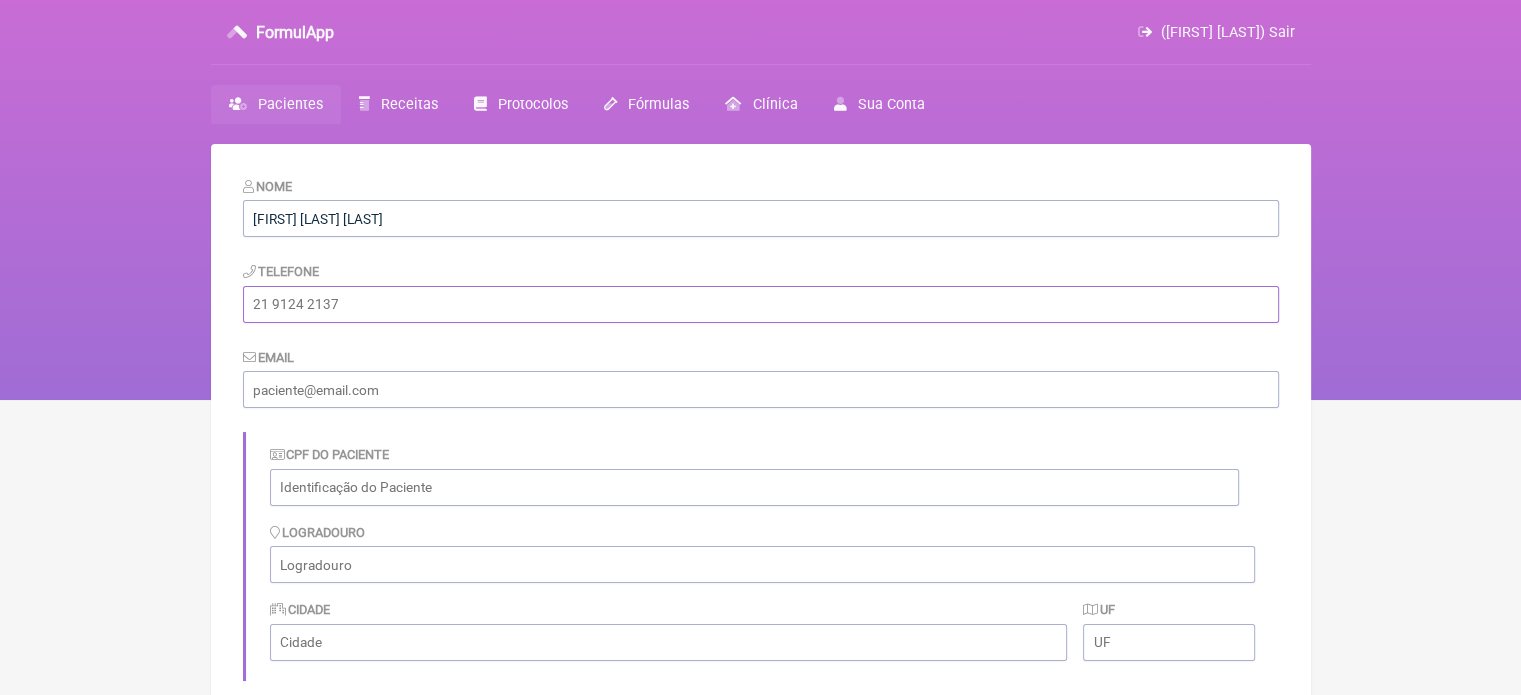 click at bounding box center (761, 304) 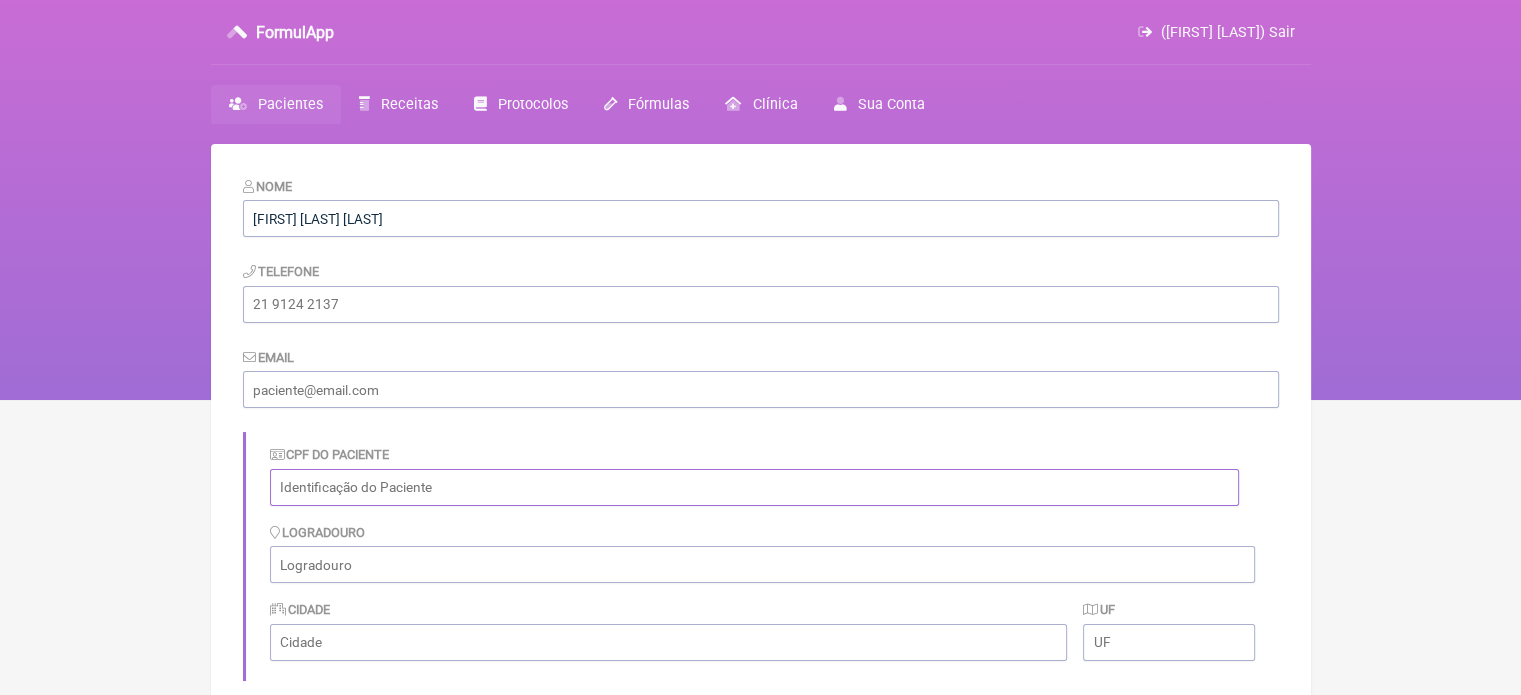 click at bounding box center [754, 487] 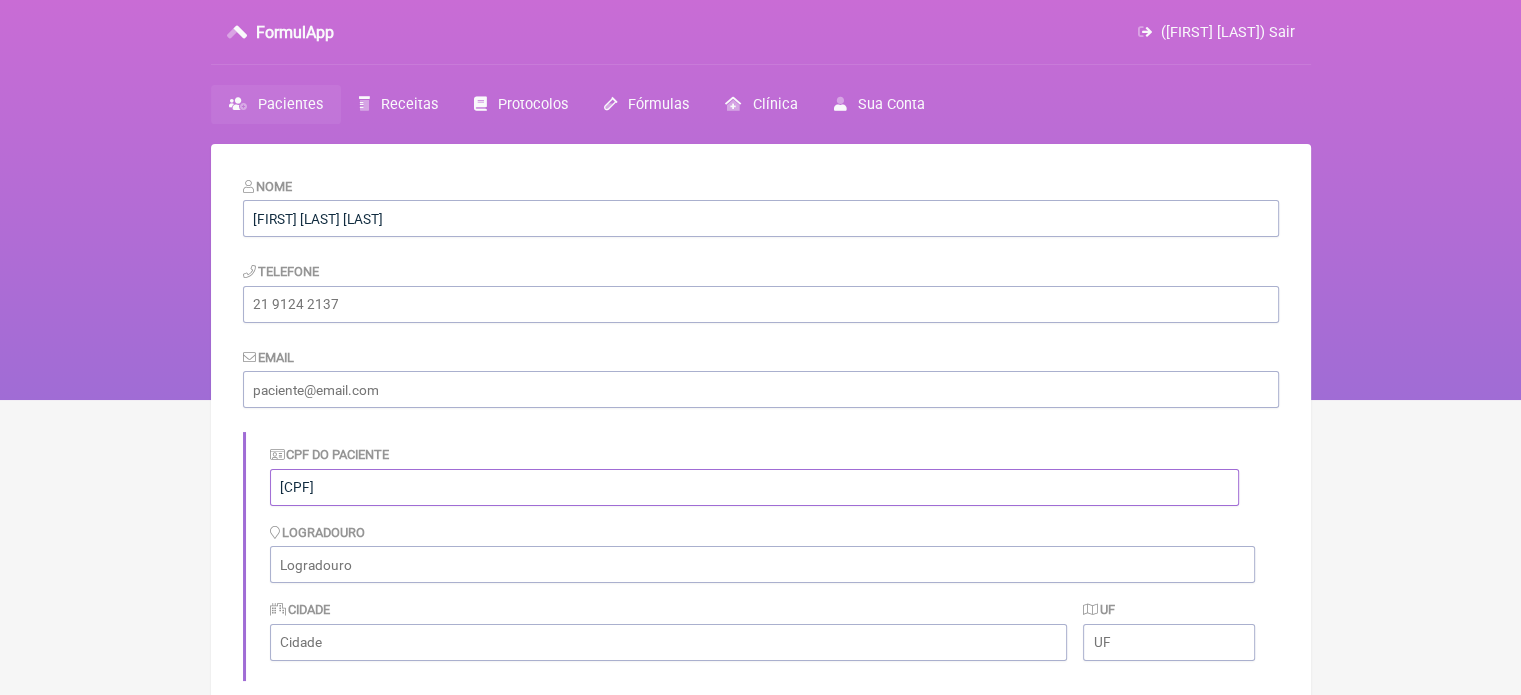 type on "[CPF]" 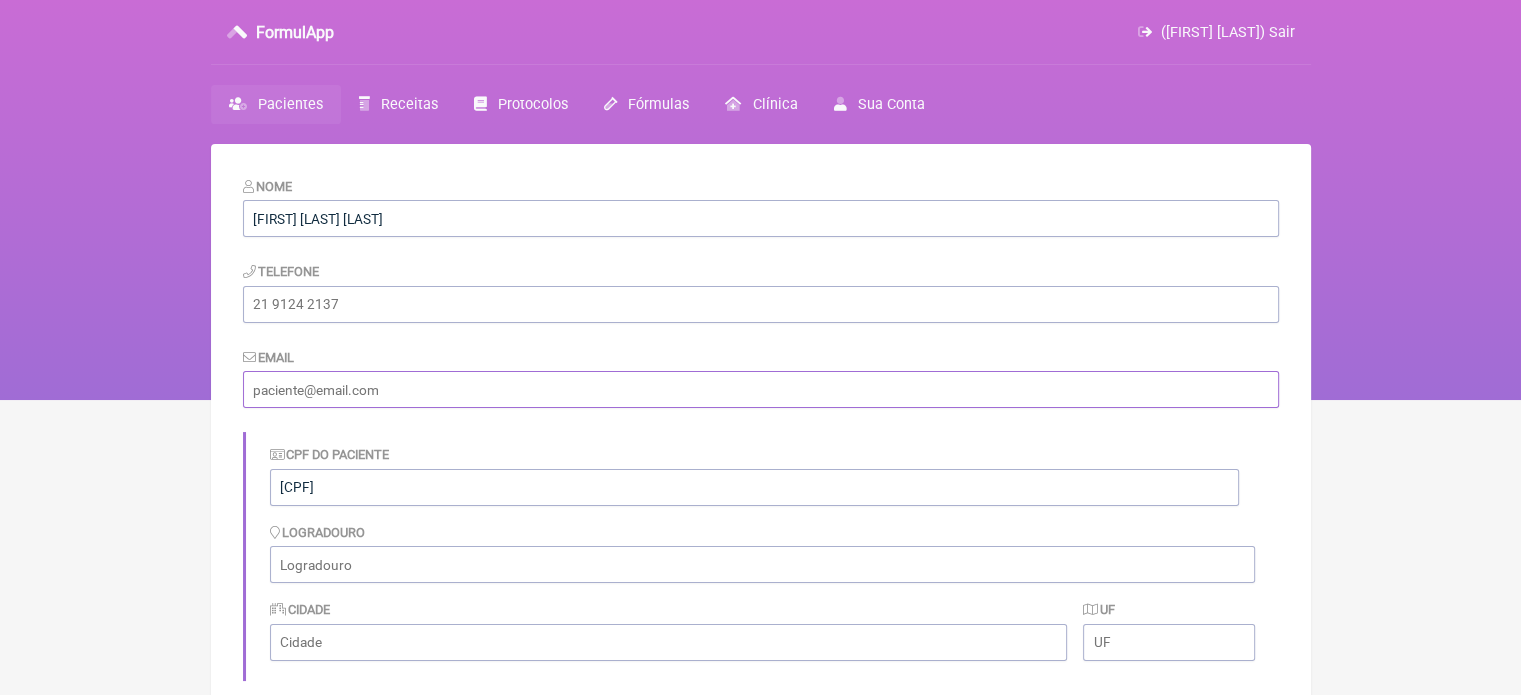 click at bounding box center [761, 389] 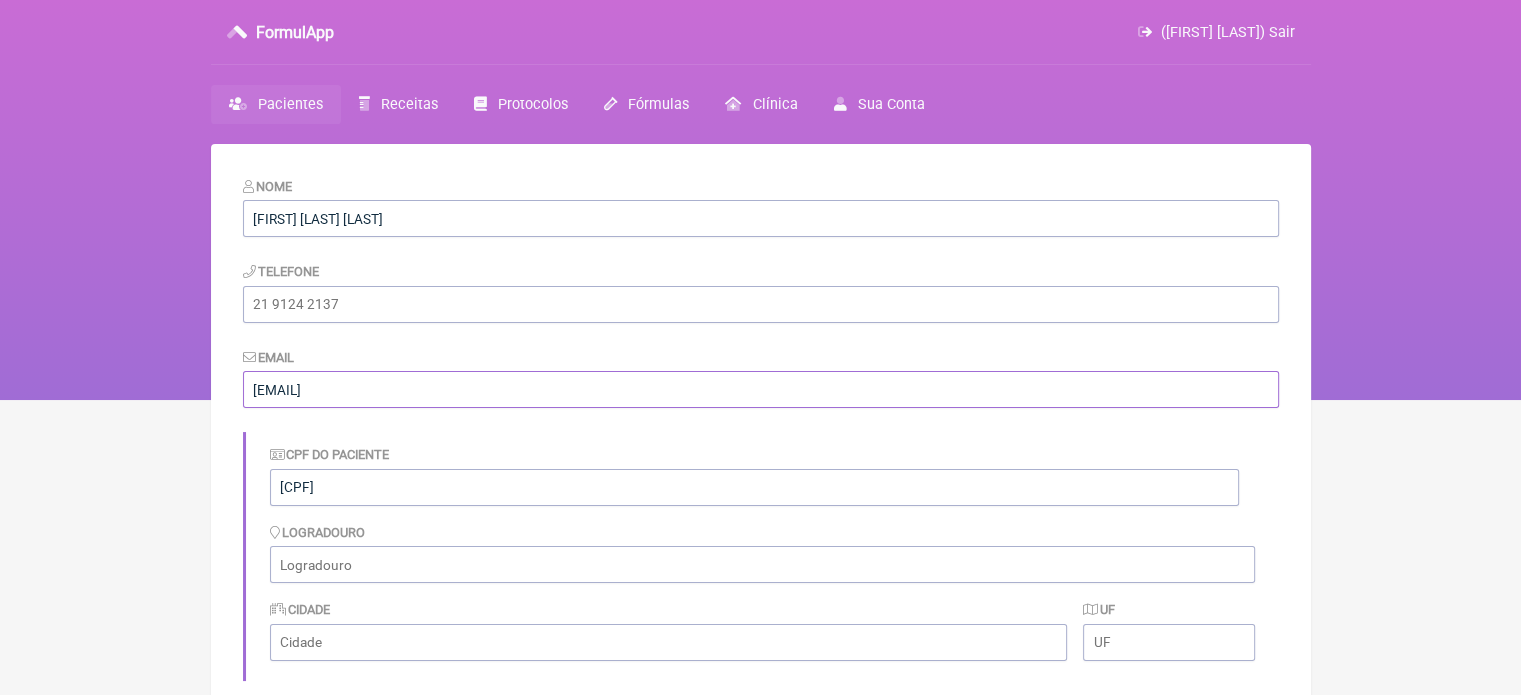 type on "[EMAIL]" 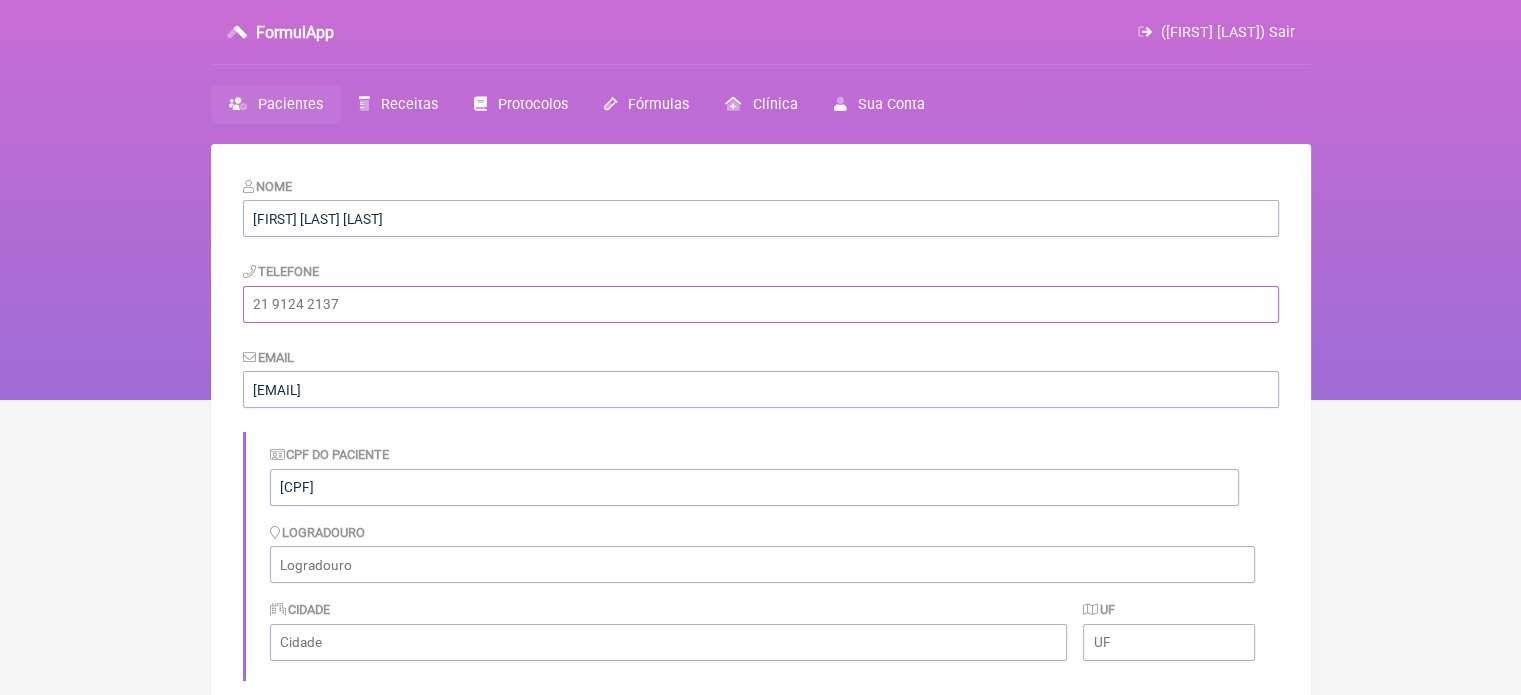 click at bounding box center [761, 304] 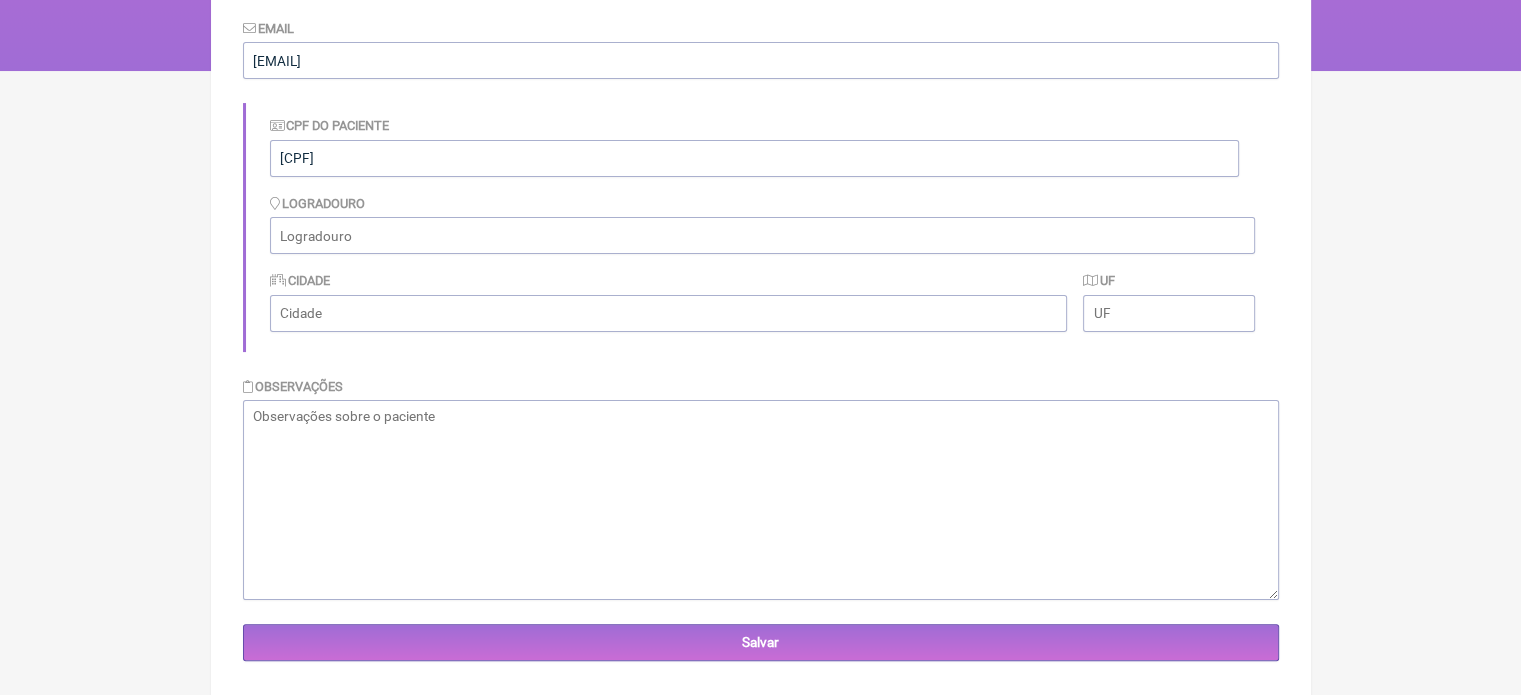 scroll, scrollTop: 359, scrollLeft: 0, axis: vertical 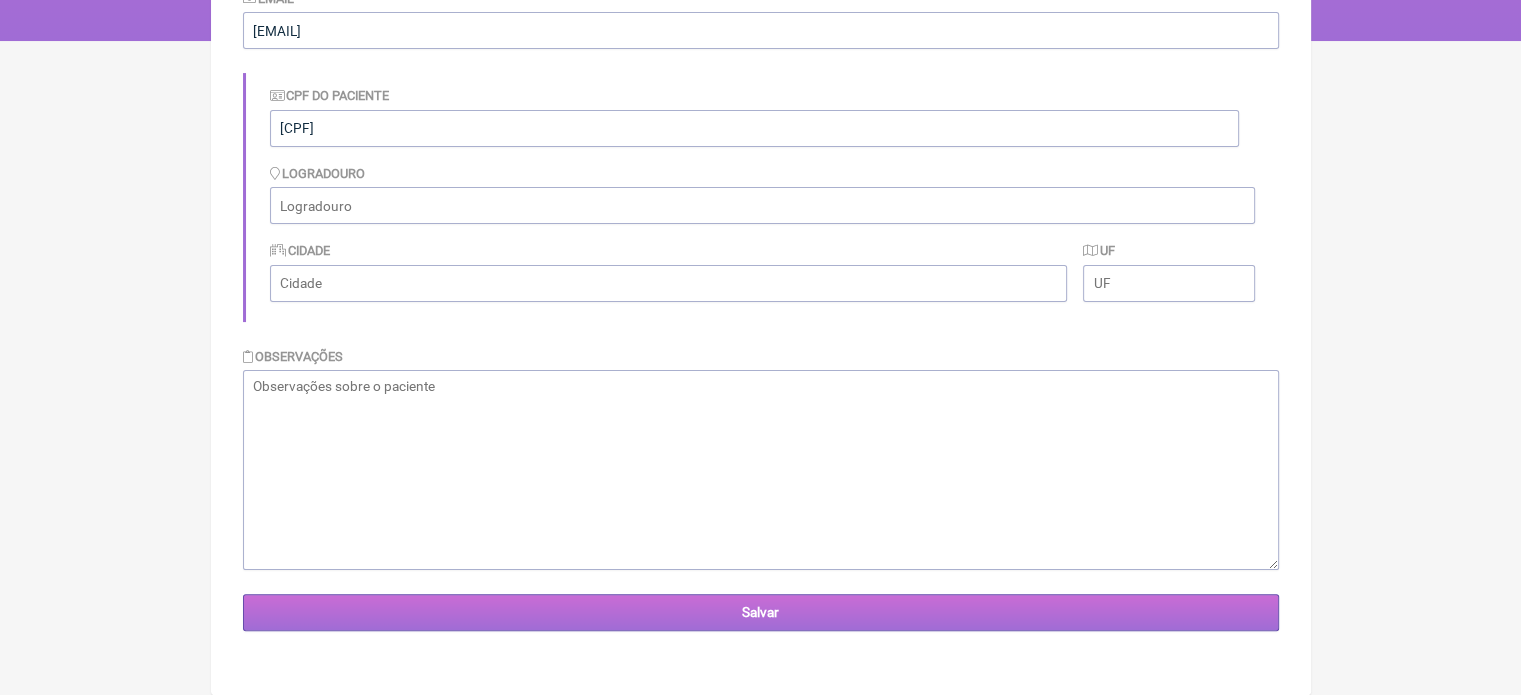 type on "[PHONE]" 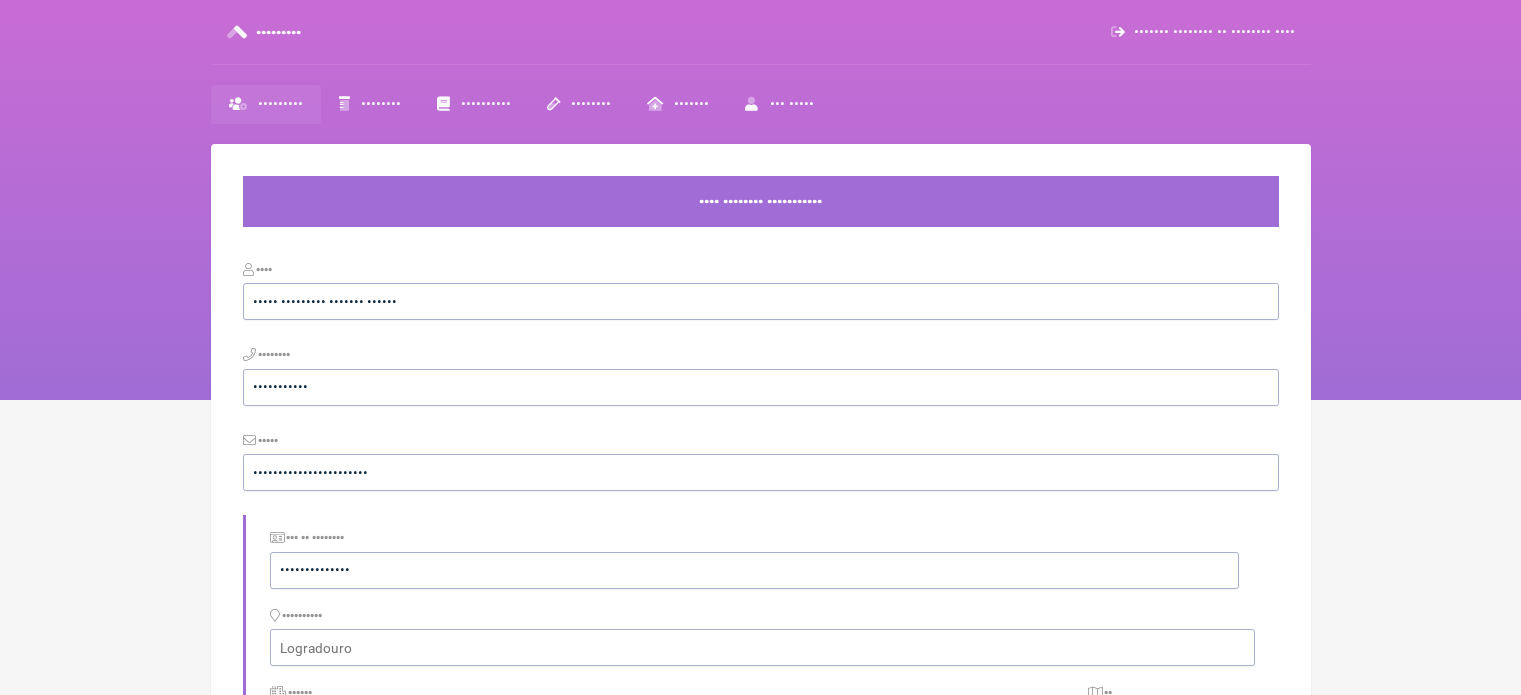 scroll, scrollTop: 0, scrollLeft: 0, axis: both 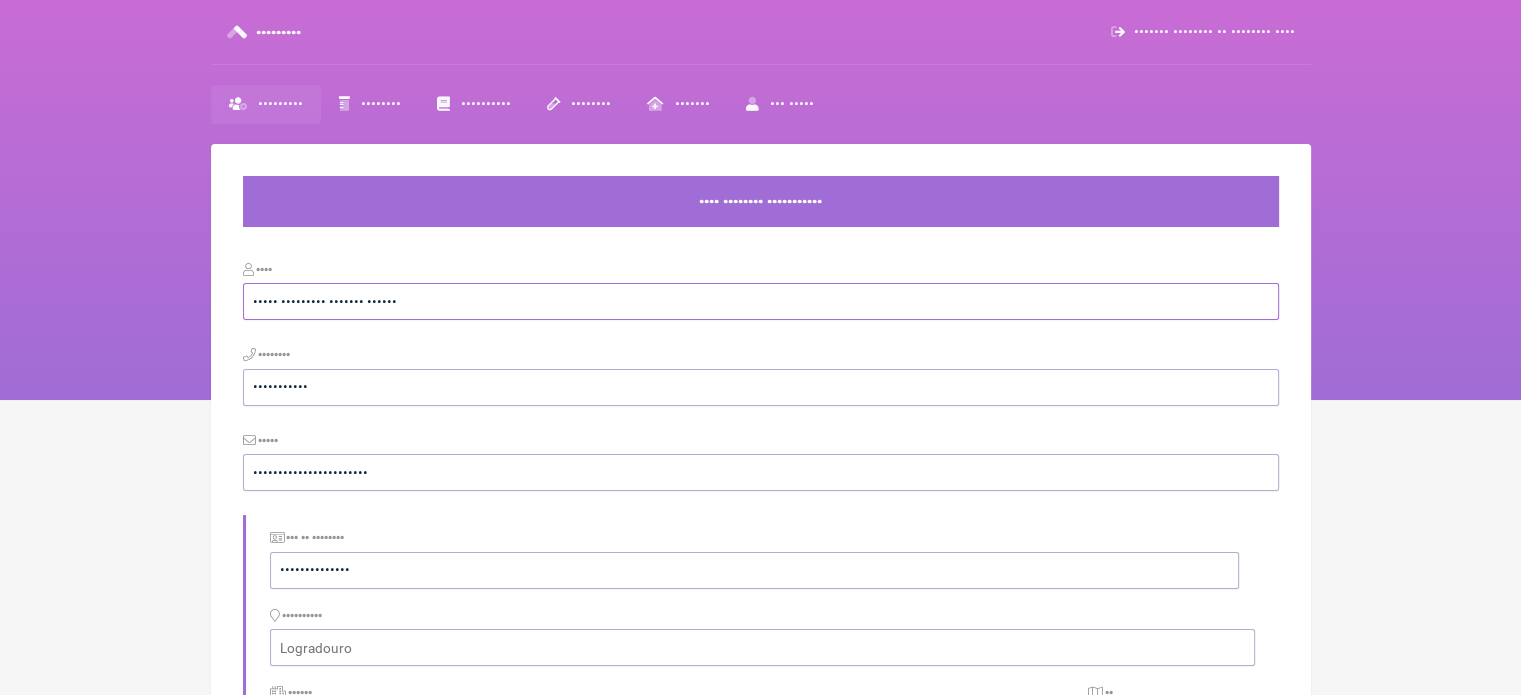 drag, startPoint x: 500, startPoint y: 305, endPoint x: 0, endPoint y: 332, distance: 500.72845 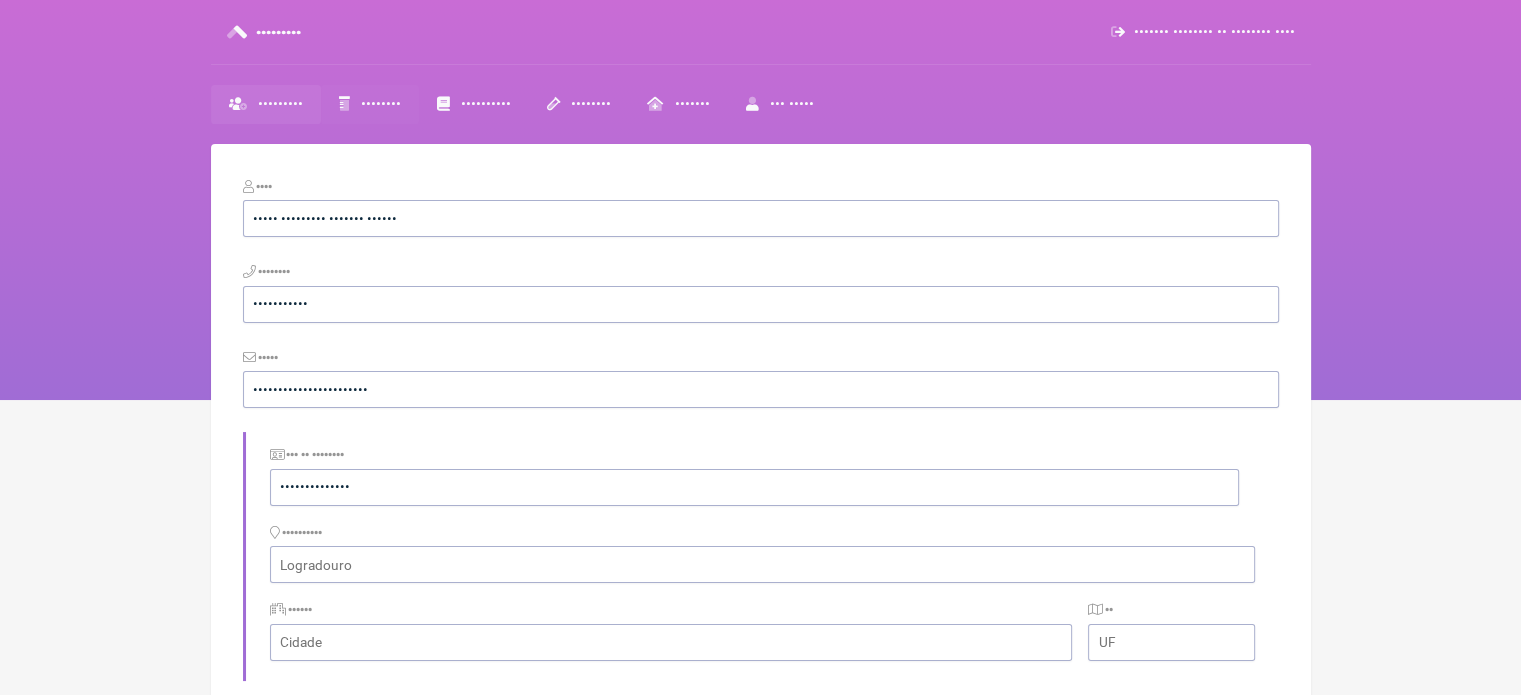 click on "••••••••" at bounding box center (381, 104) 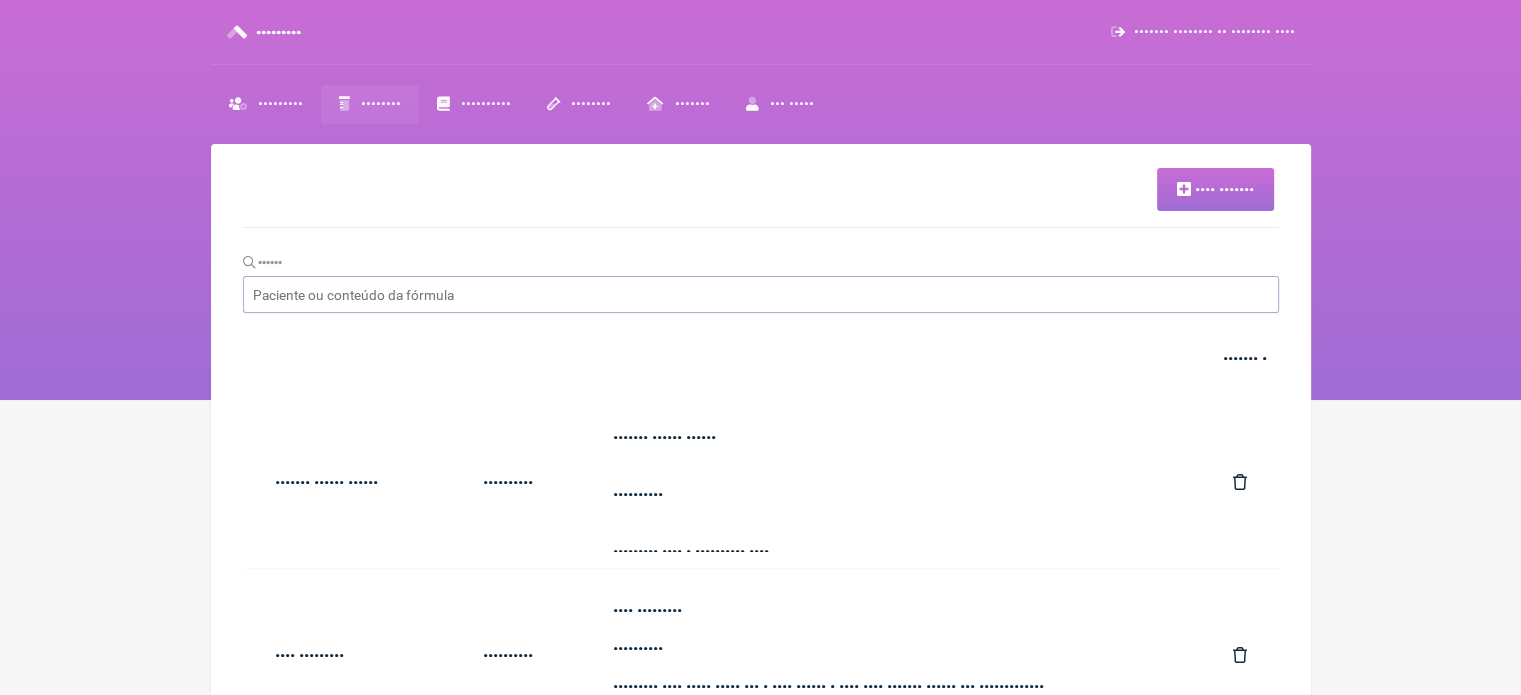 click on "•••• •••••••" at bounding box center (1215, 189) 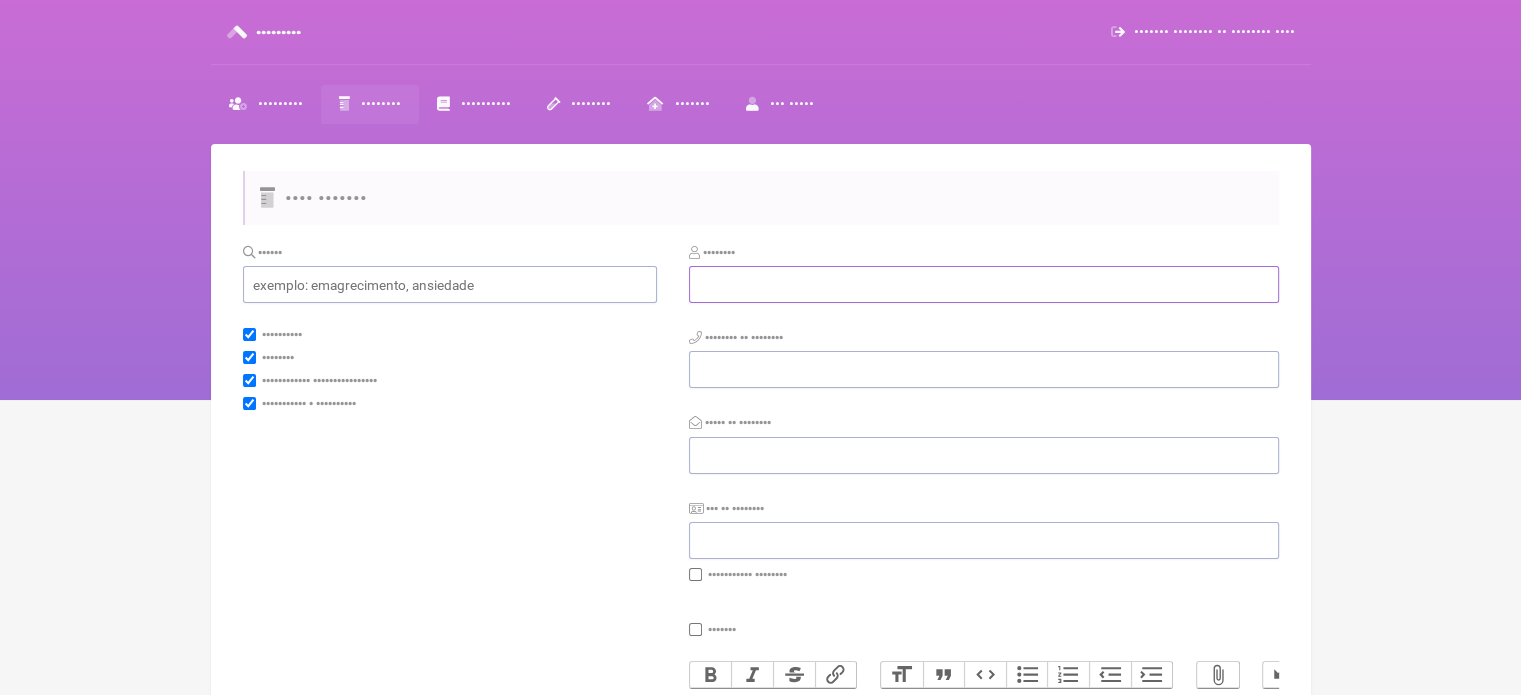 click at bounding box center (984, 284) 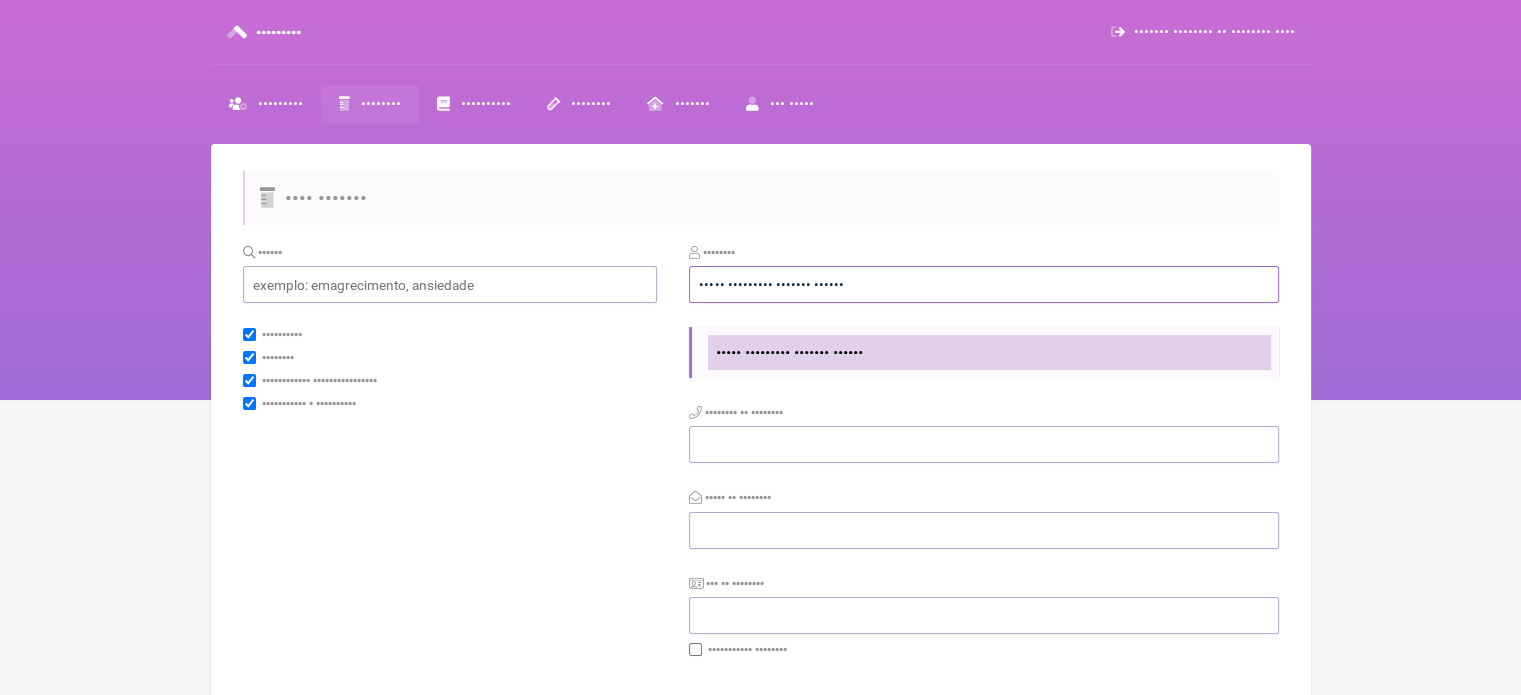 type on "••••• ••••••••• ••••••• ••••••" 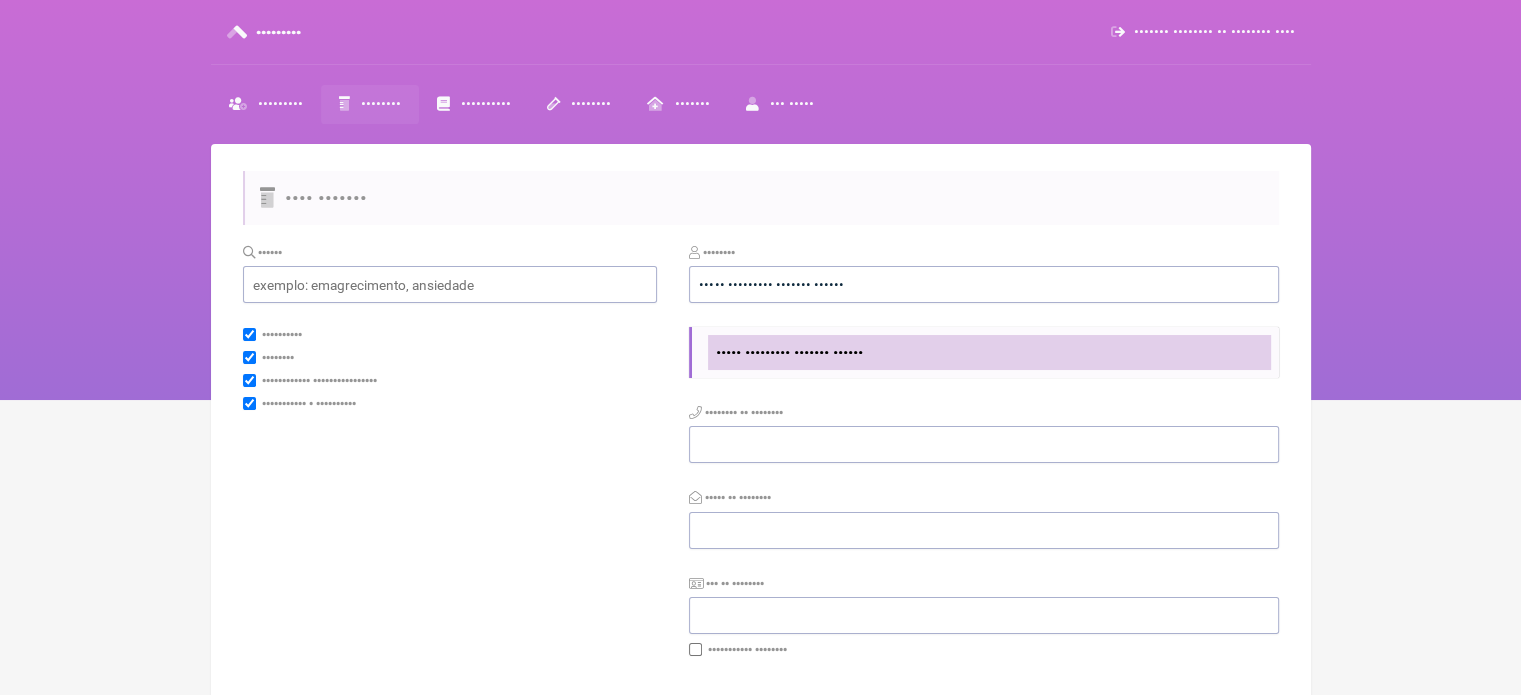click on "••••• ••••••••• ••••••• ••••••" at bounding box center (789, 352) 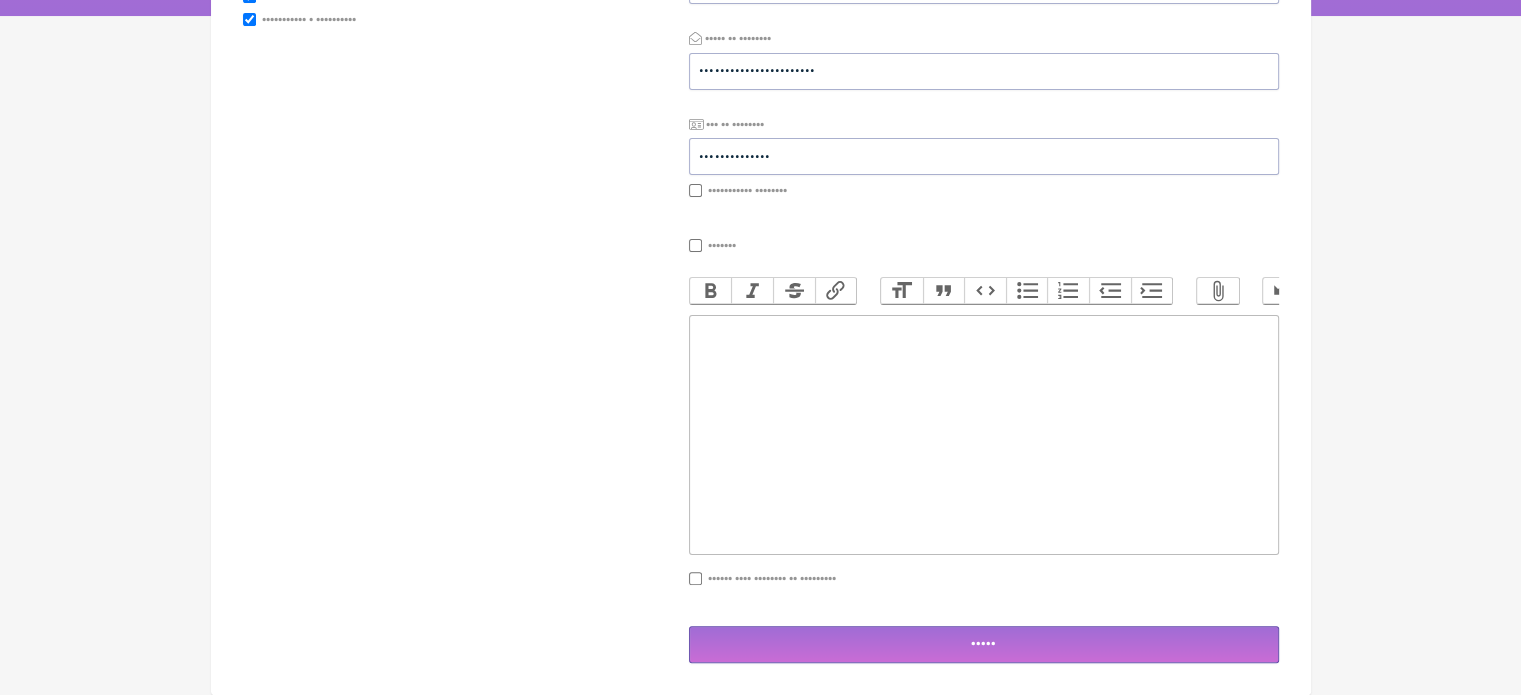 scroll, scrollTop: 399, scrollLeft: 0, axis: vertical 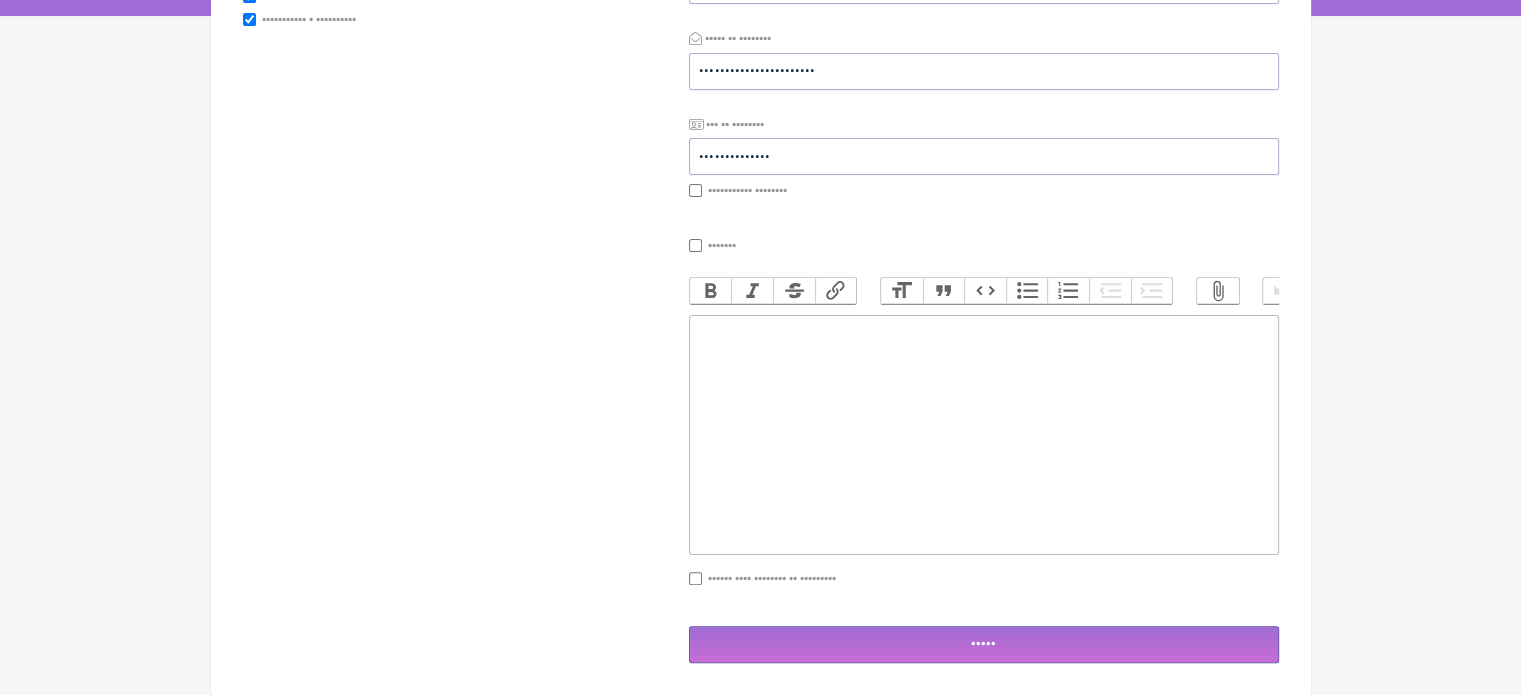 click at bounding box center (984, 435) 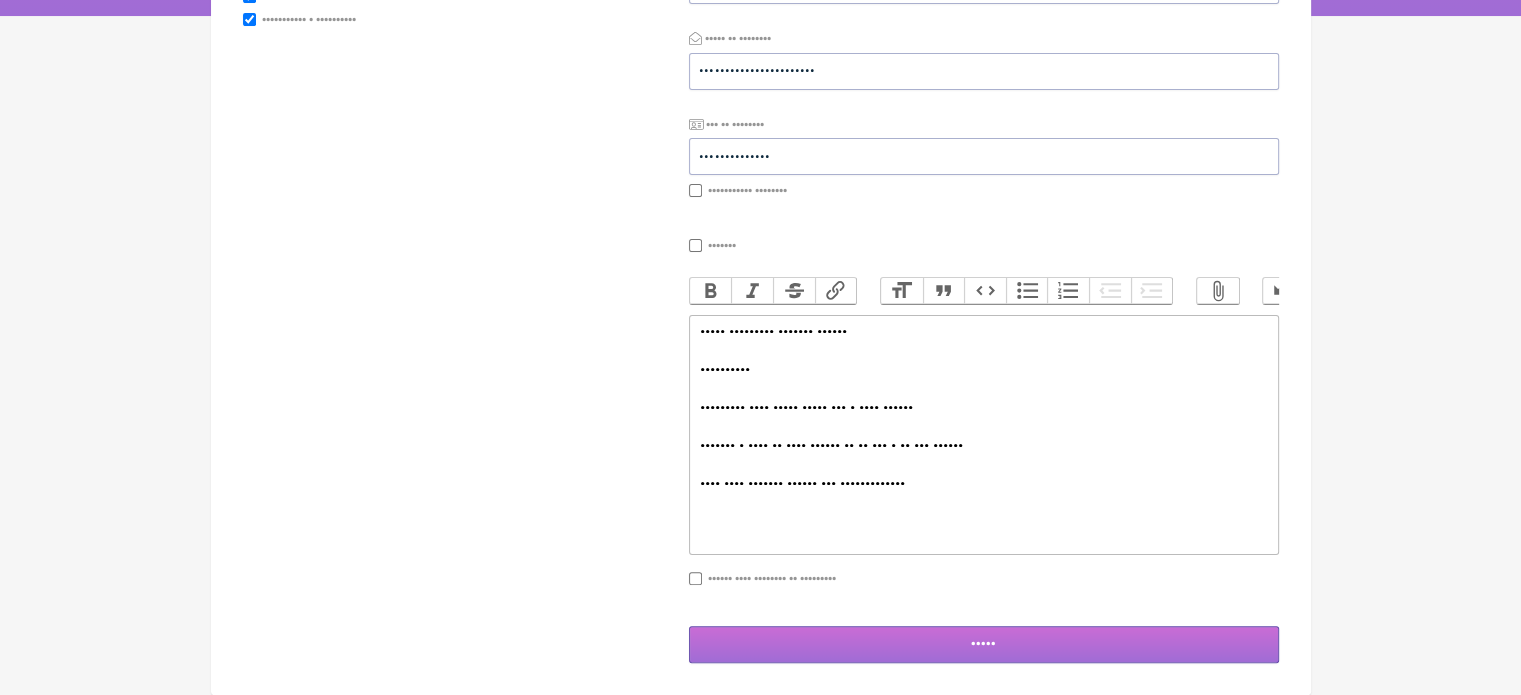click on "•••••" at bounding box center (984, 644) 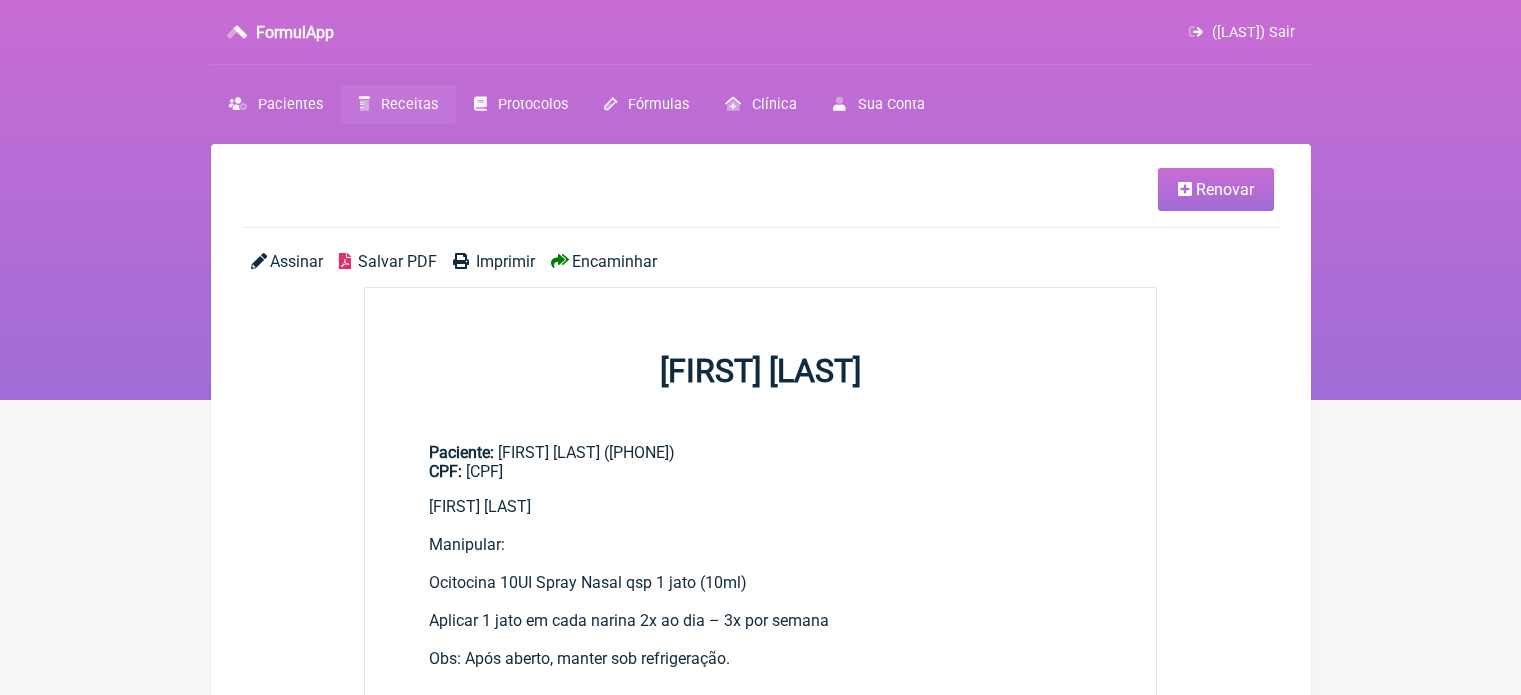 scroll, scrollTop: 0, scrollLeft: 0, axis: both 